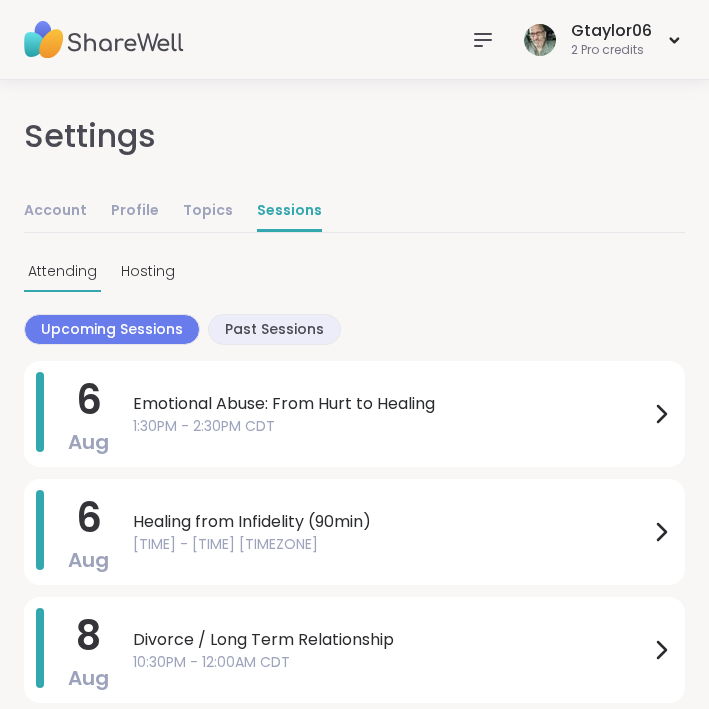 scroll, scrollTop: 0, scrollLeft: 0, axis: both 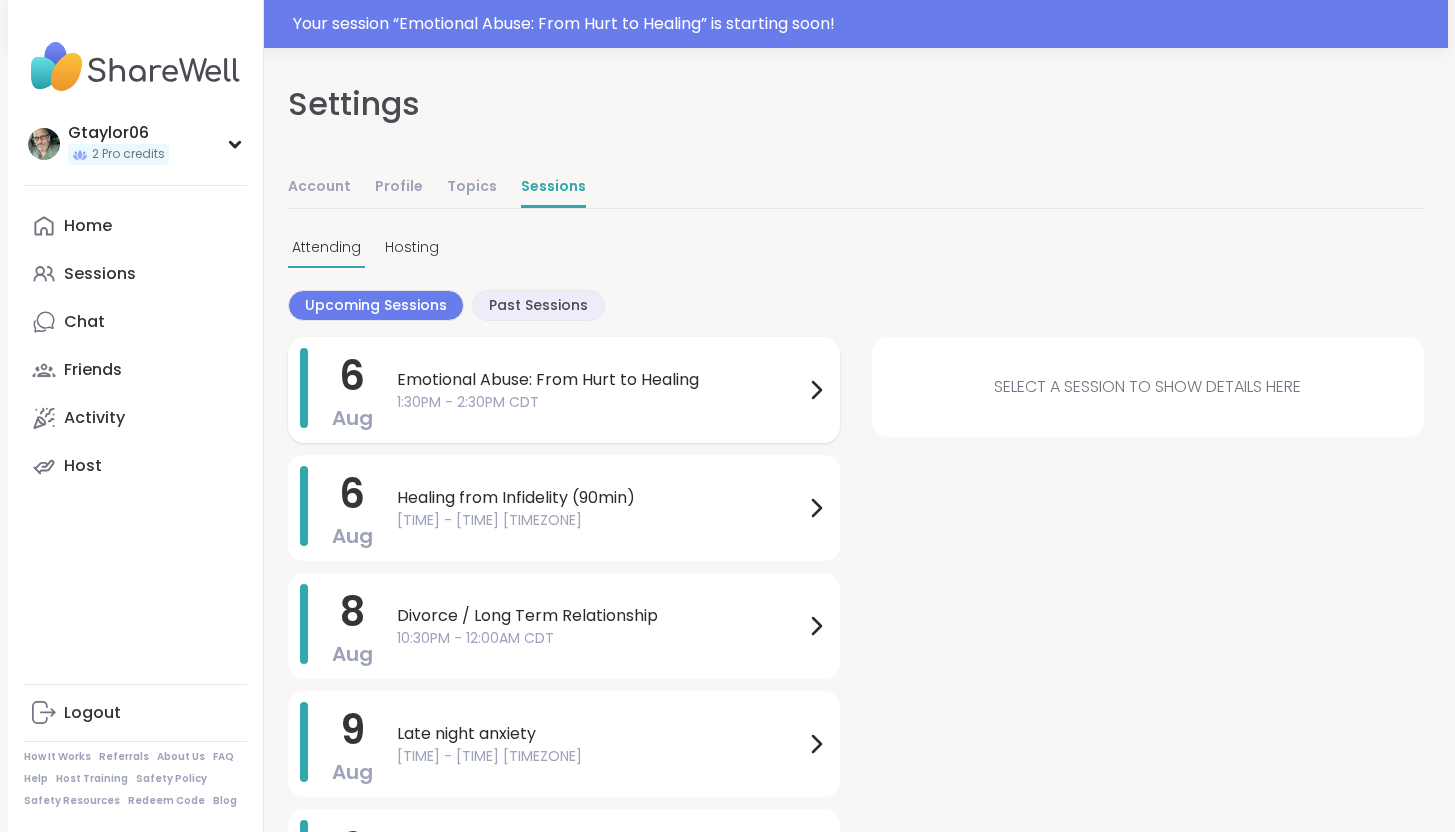 click on "Emotional Abuse: From Hurt to Healing" at bounding box center [600, 380] 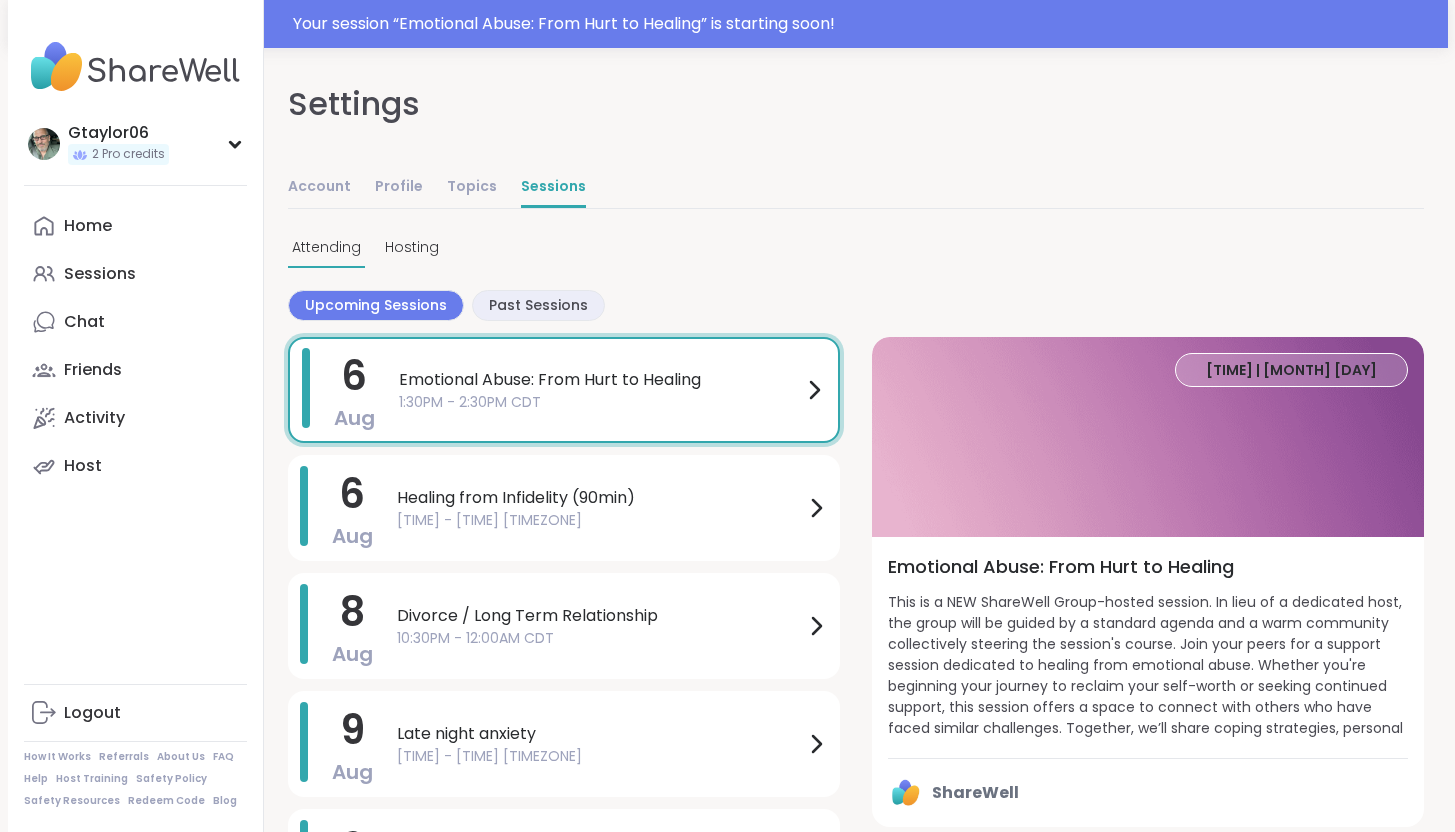 scroll, scrollTop: 107, scrollLeft: 0, axis: vertical 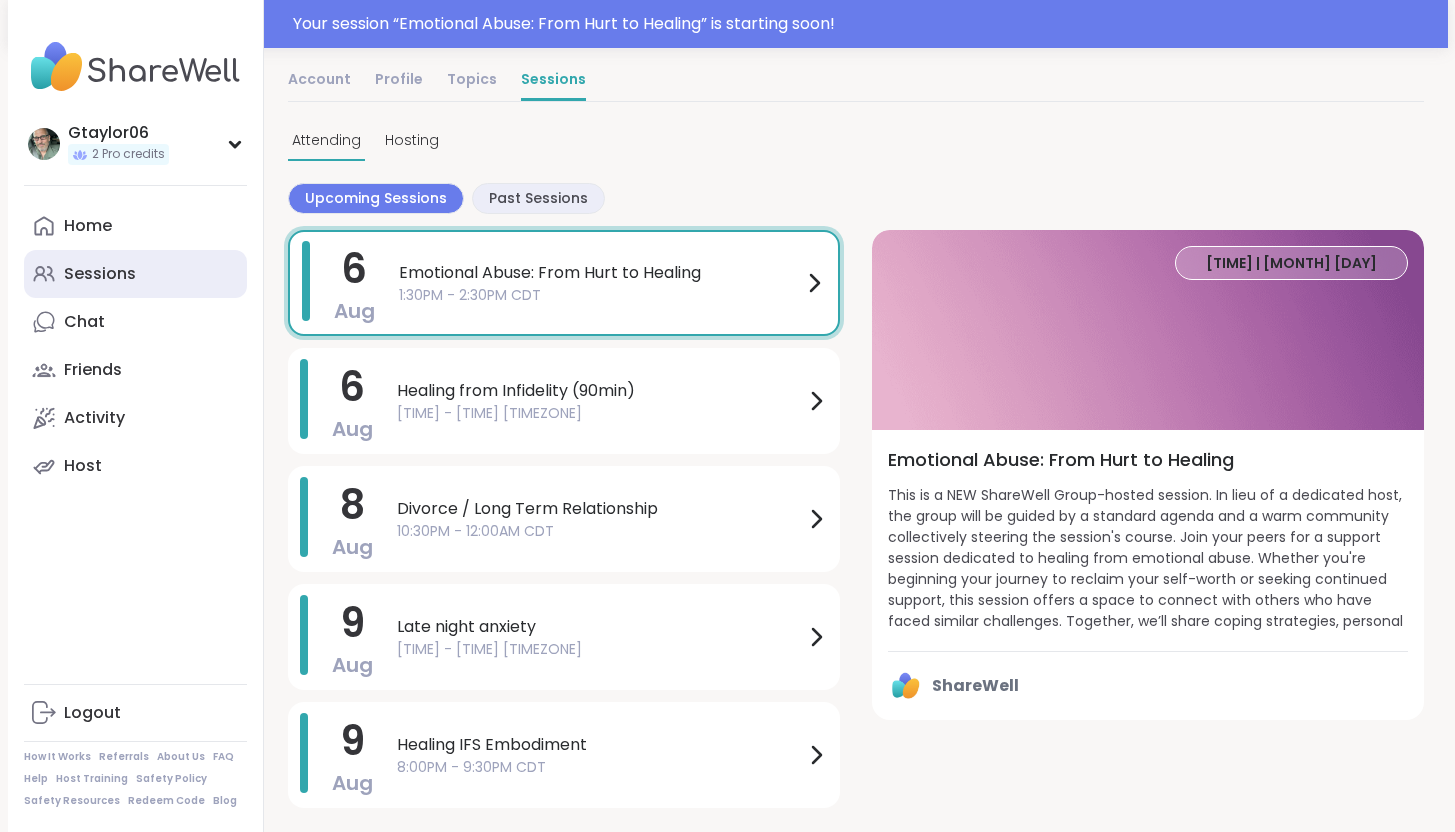 click on "Sessions" at bounding box center (100, 274) 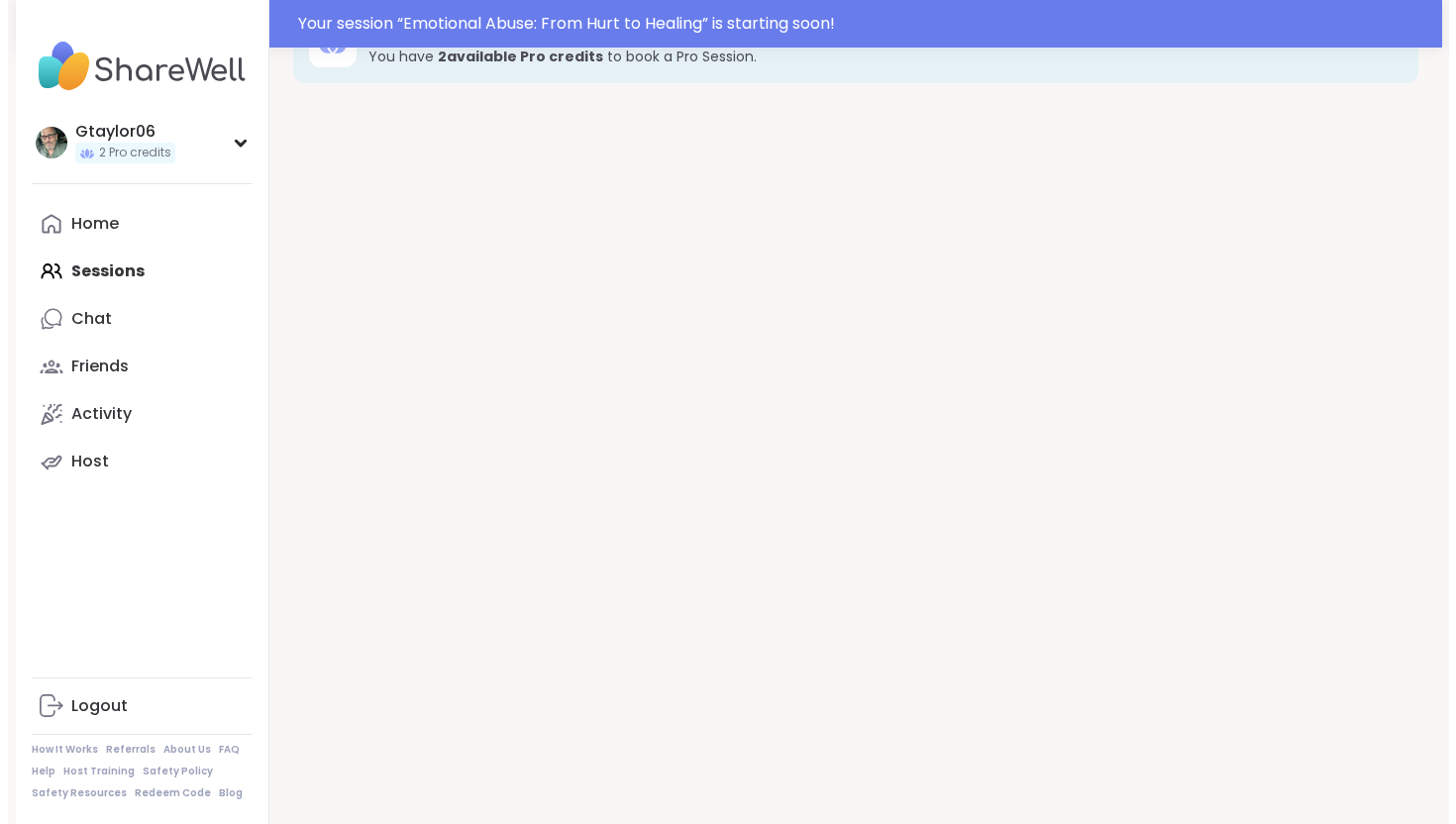 scroll, scrollTop: 0, scrollLeft: 0, axis: both 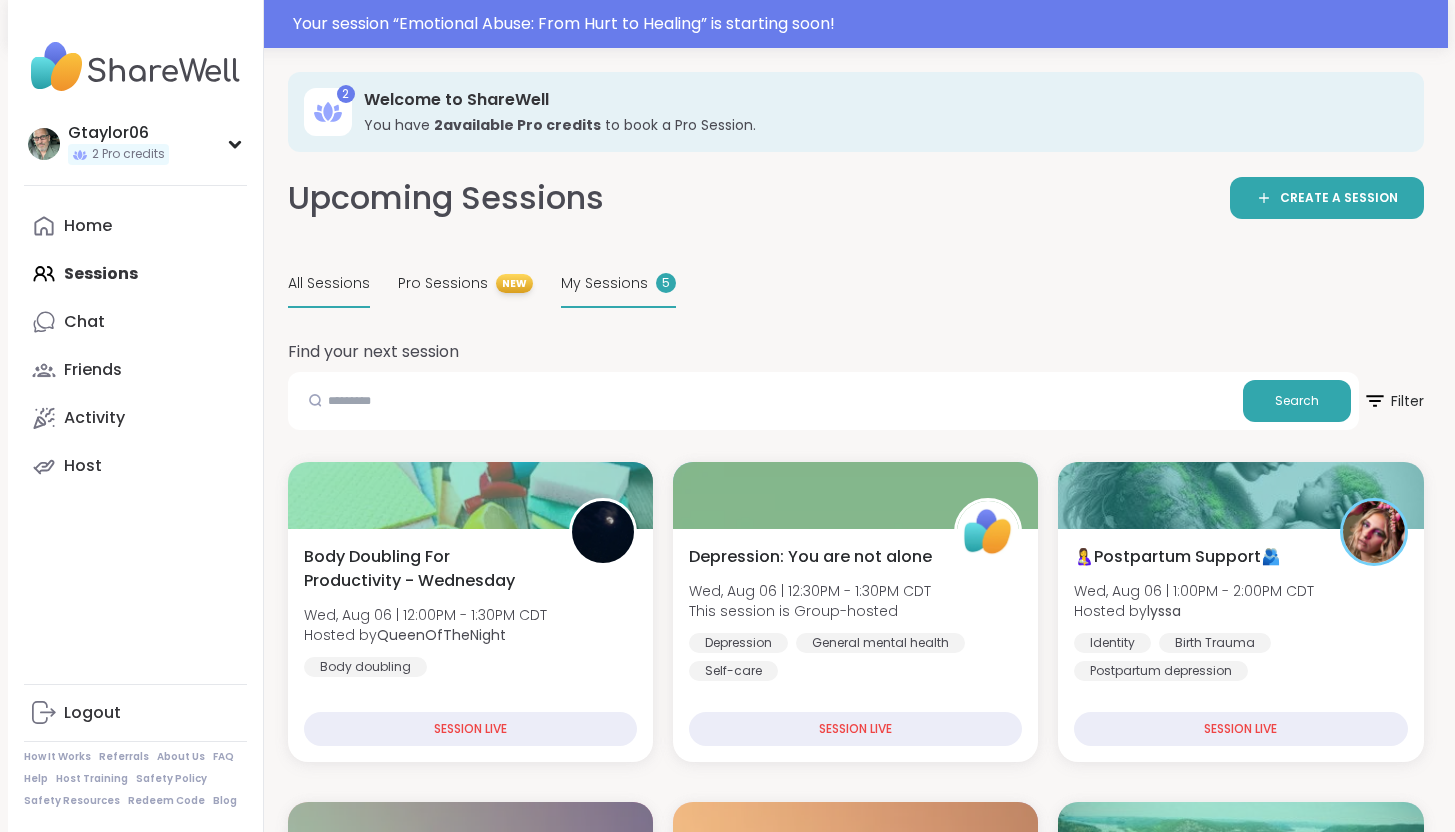 click on "My Sessions" at bounding box center [604, 283] 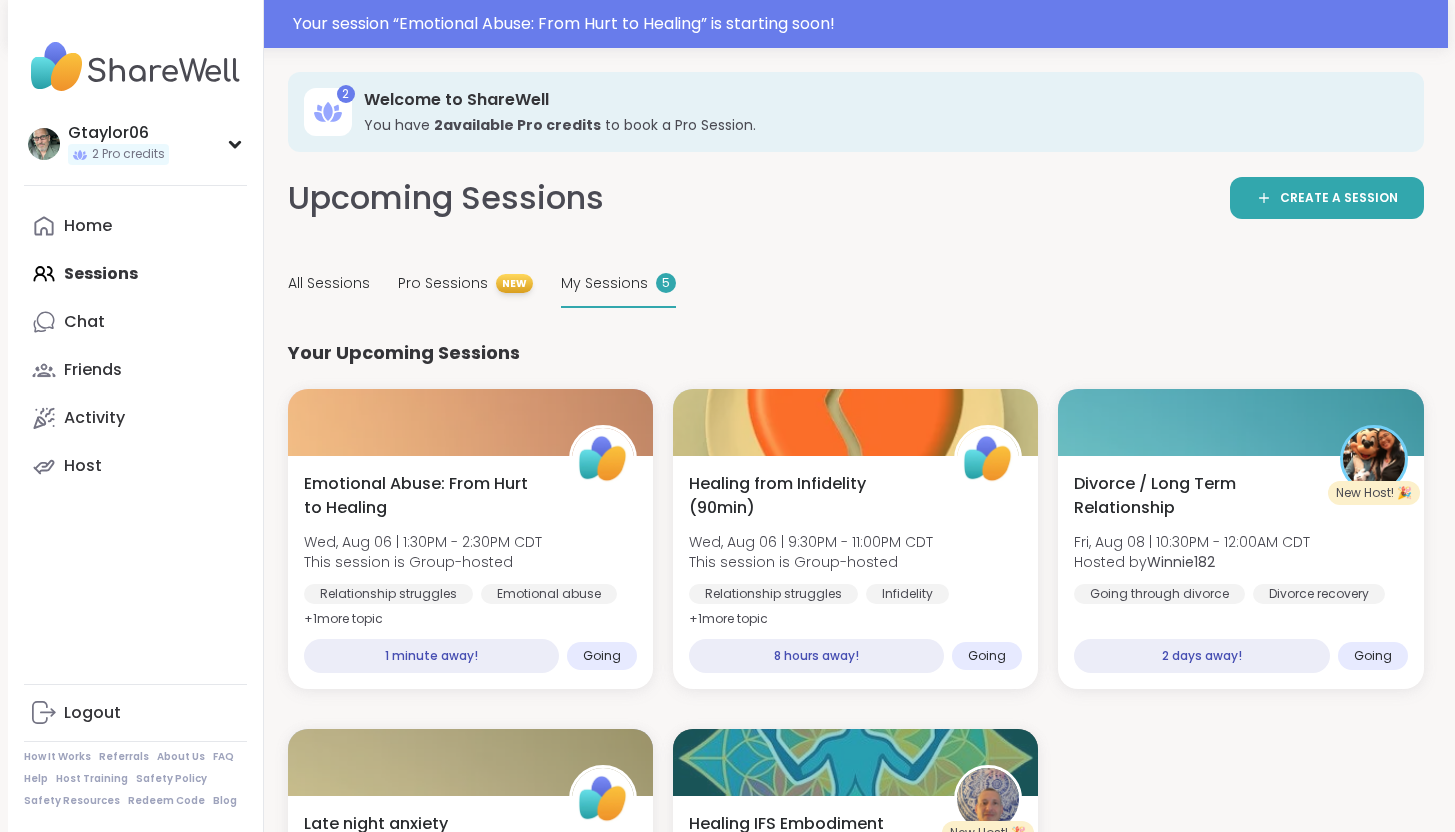 click on "My Sessions" at bounding box center (604, 283) 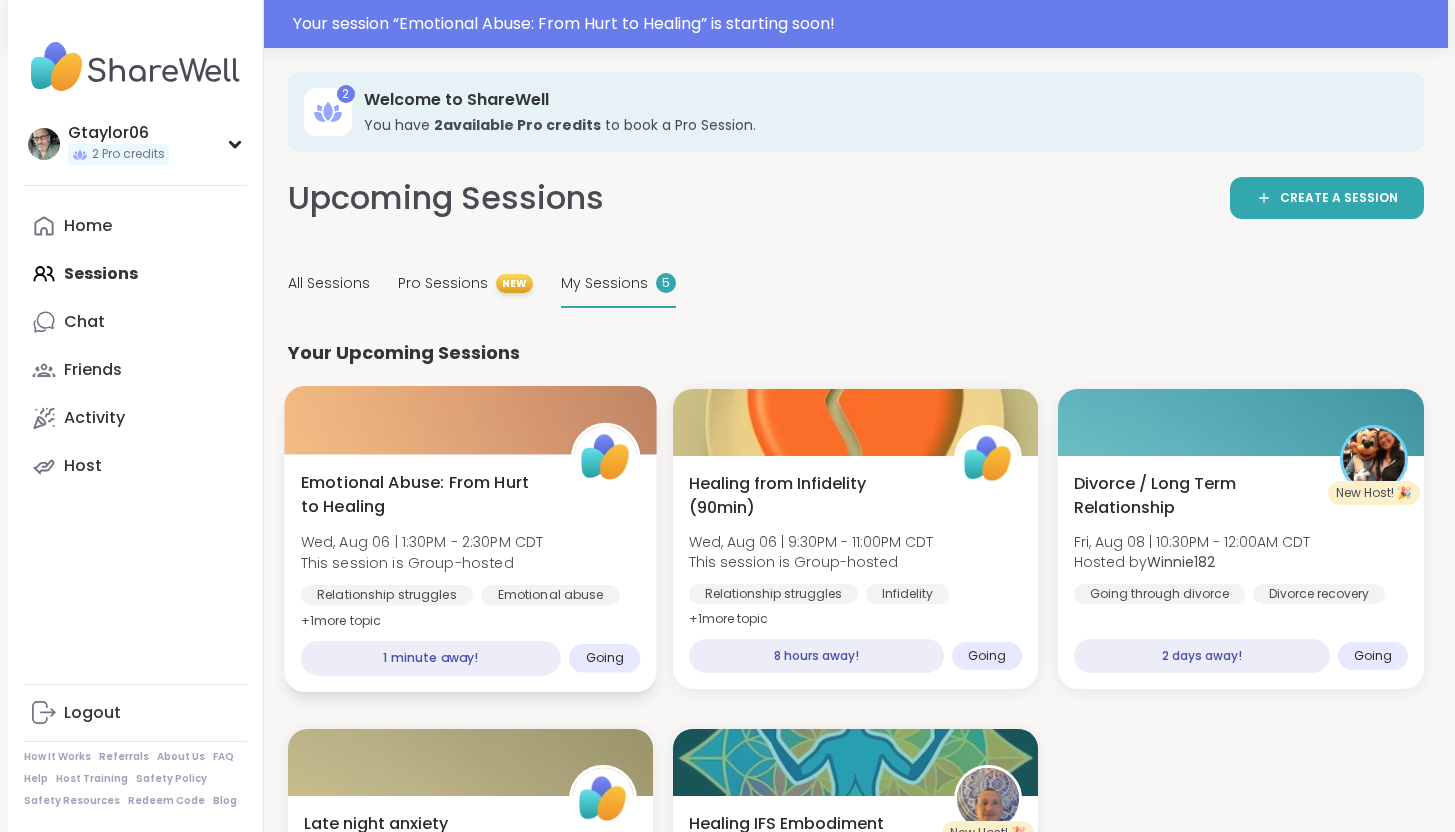 click on "Wed, Aug 06 | 1:30PM - 2:30PM CDT" at bounding box center (421, 542) 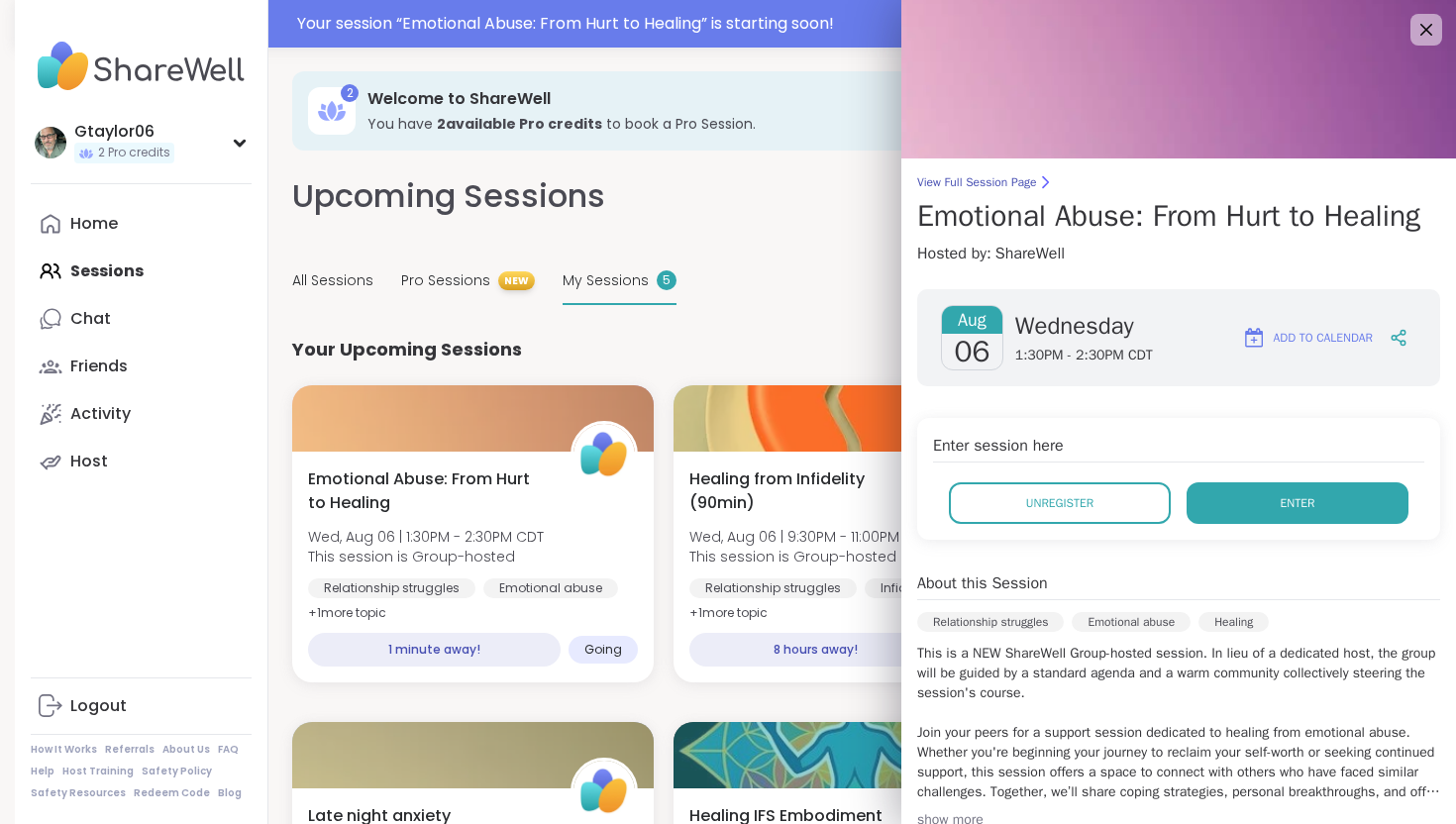 click on "Enter" at bounding box center [1298, 503] 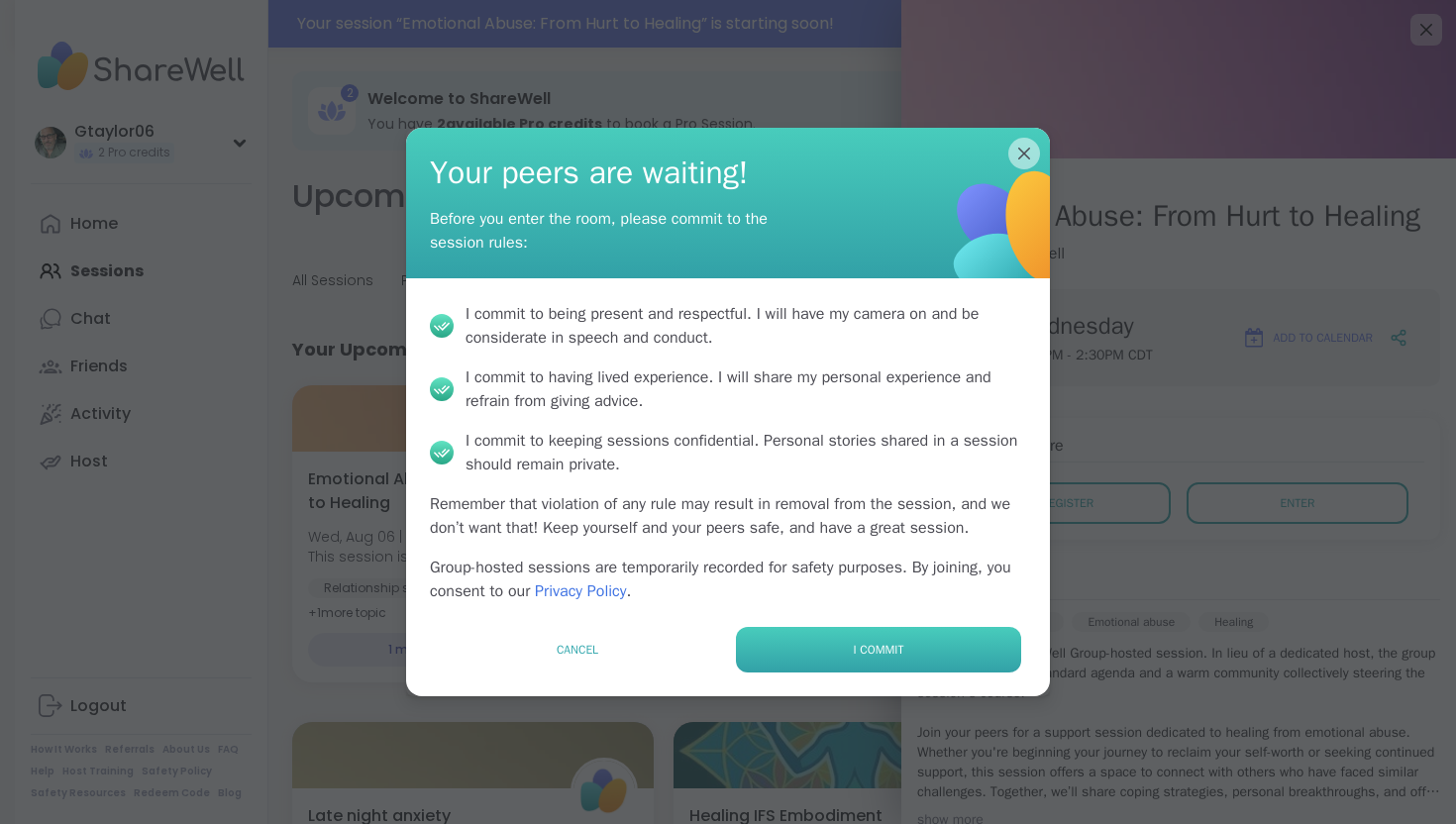 click on "I commit" at bounding box center [879, 650] 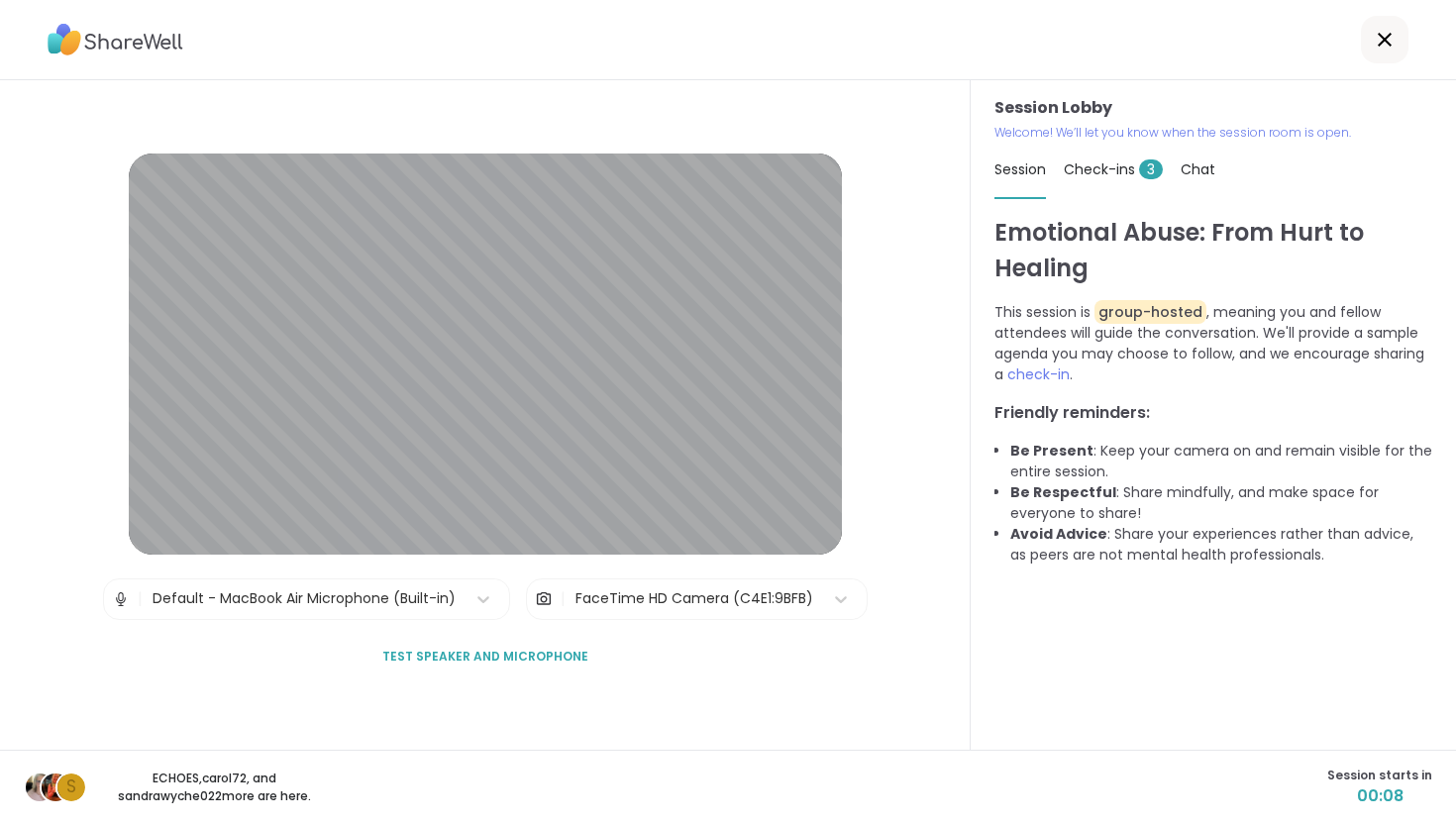 click at bounding box center [55, 787] 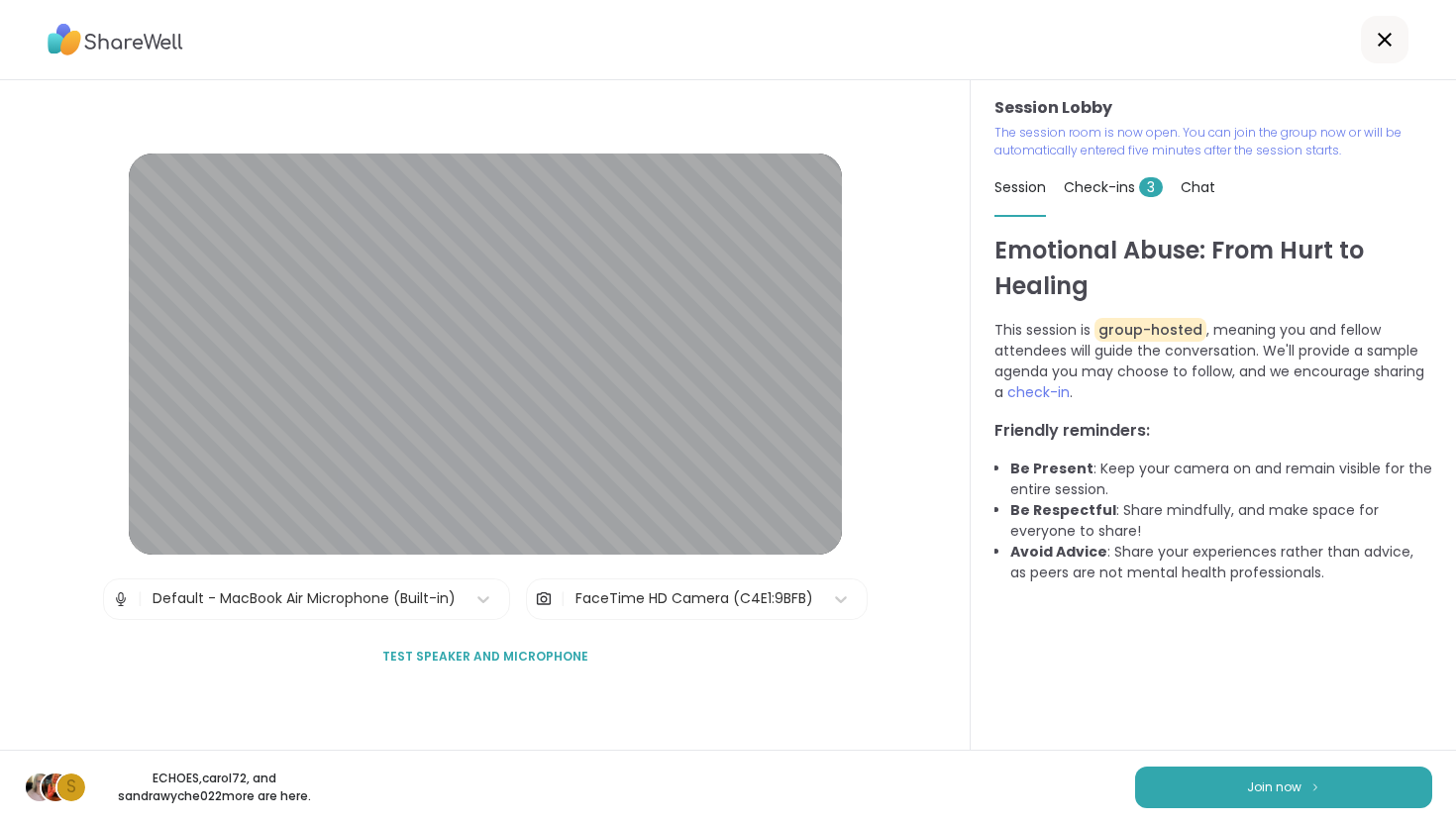 click 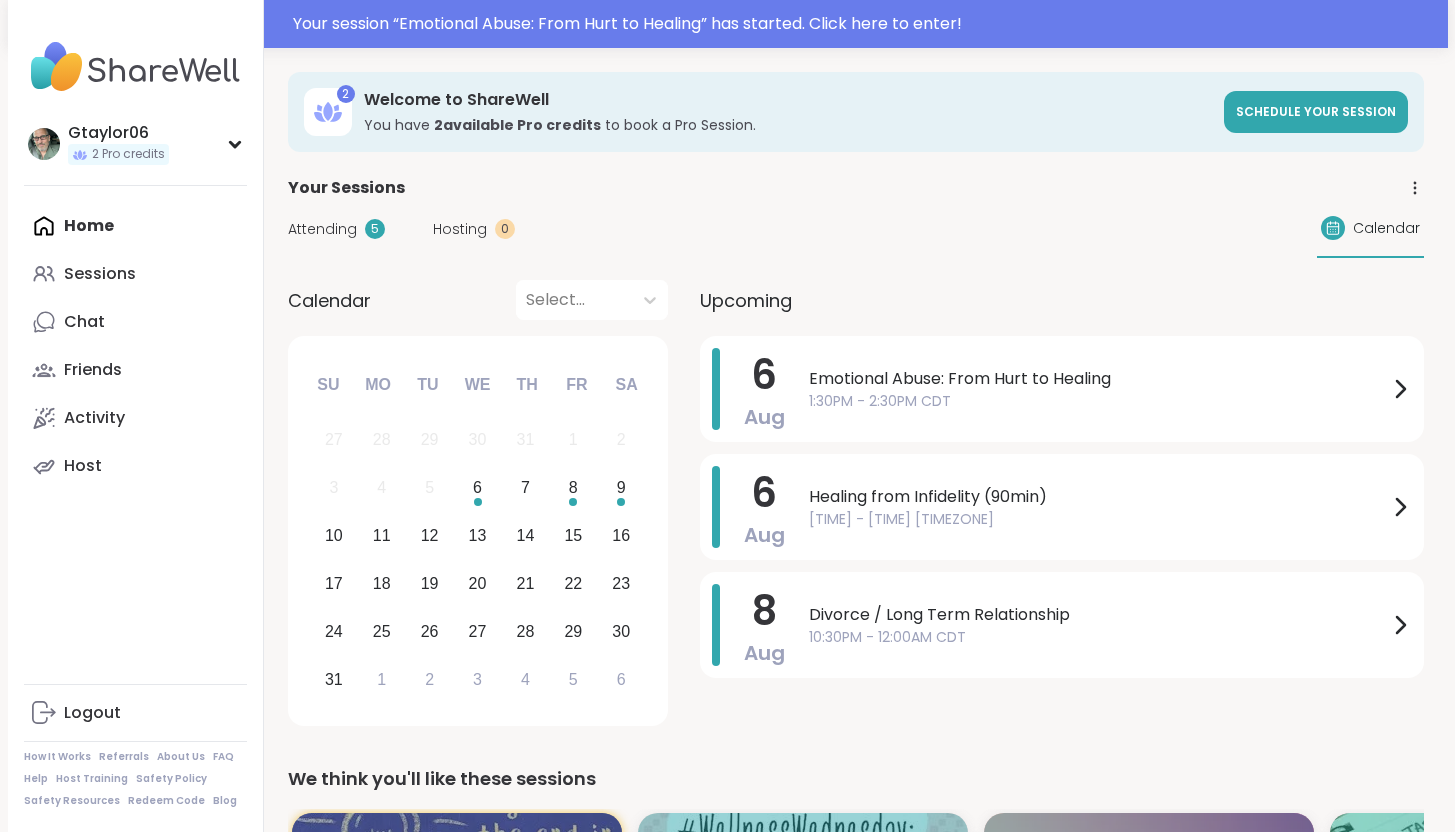 click on "Attending" at bounding box center (322, 229) 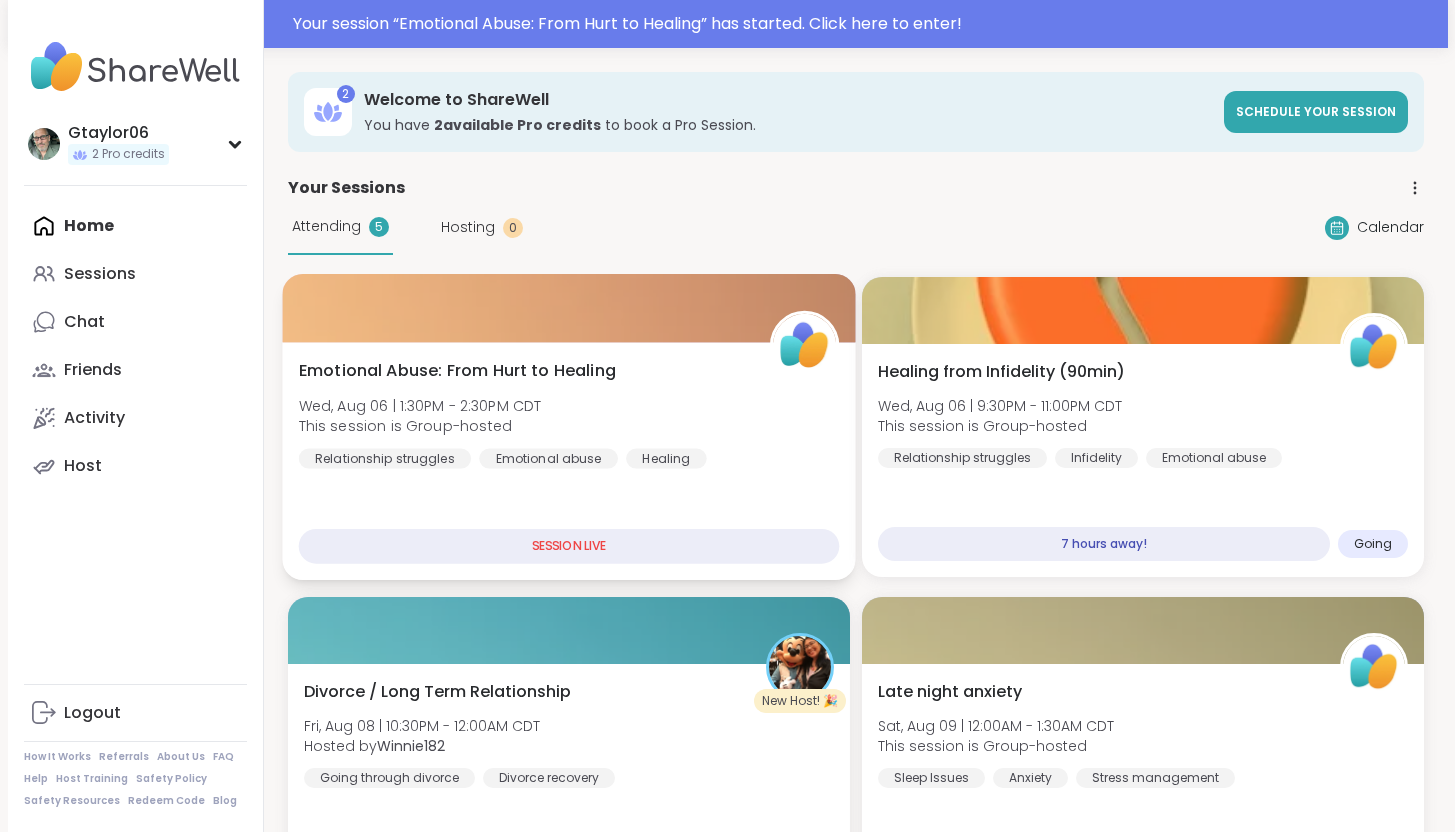 click on "Emotional Abuse: From Hurt to Healing [DAY], [MONTH] [DAY] | [TIME] - [TIME] [TIMEZONE] This session is Group-hosted Relationship struggles Emotional abuse Healing" at bounding box center (568, 414) 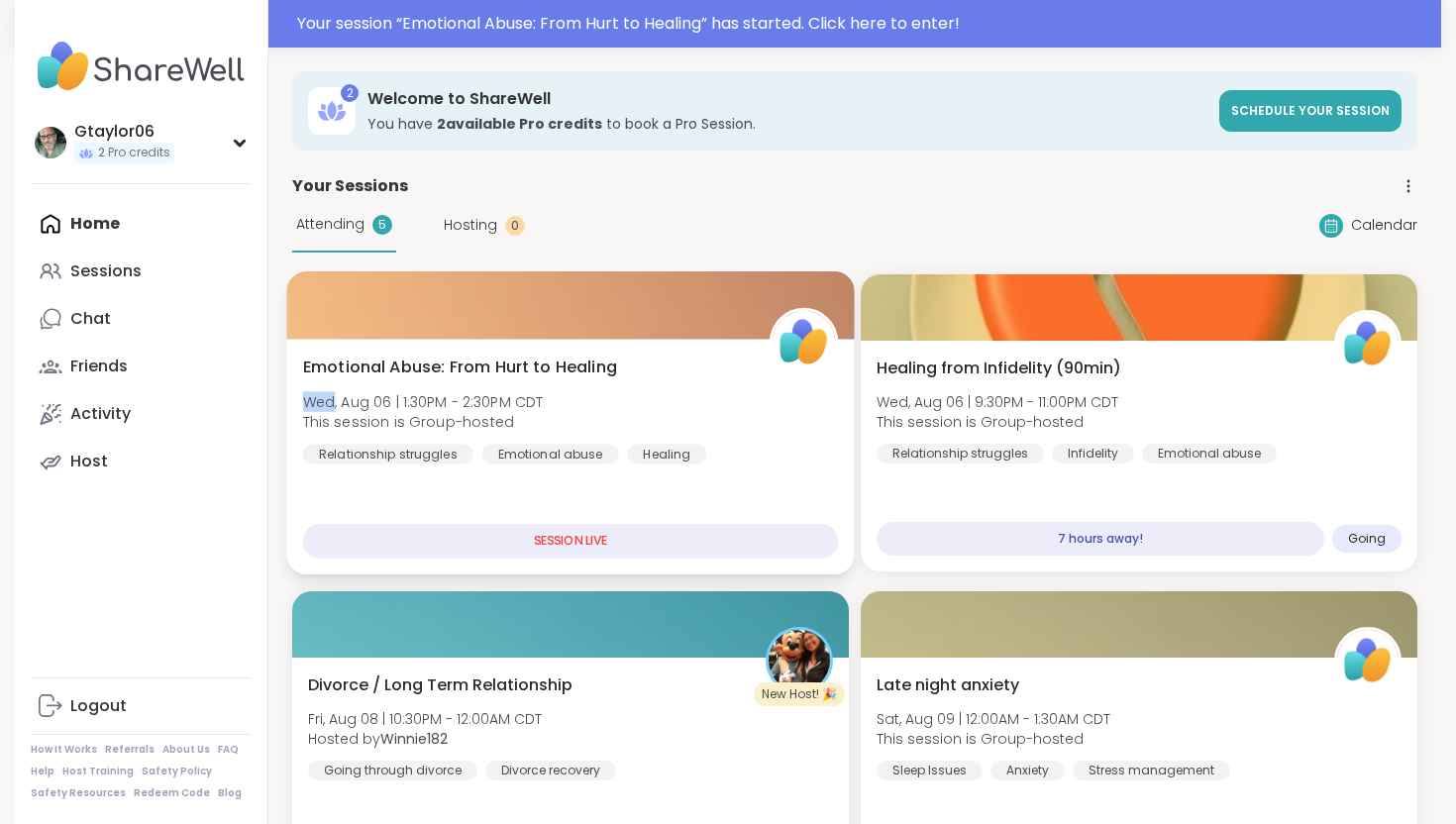 click on "Emotional Abuse: From Hurt to Healing [DAY], [MONTH] [DAY] | [TIME] - [TIME] [TIMEZONE] This session is Group-hosted Relationship struggles Emotional abuse Healing" at bounding box center [571, 410] 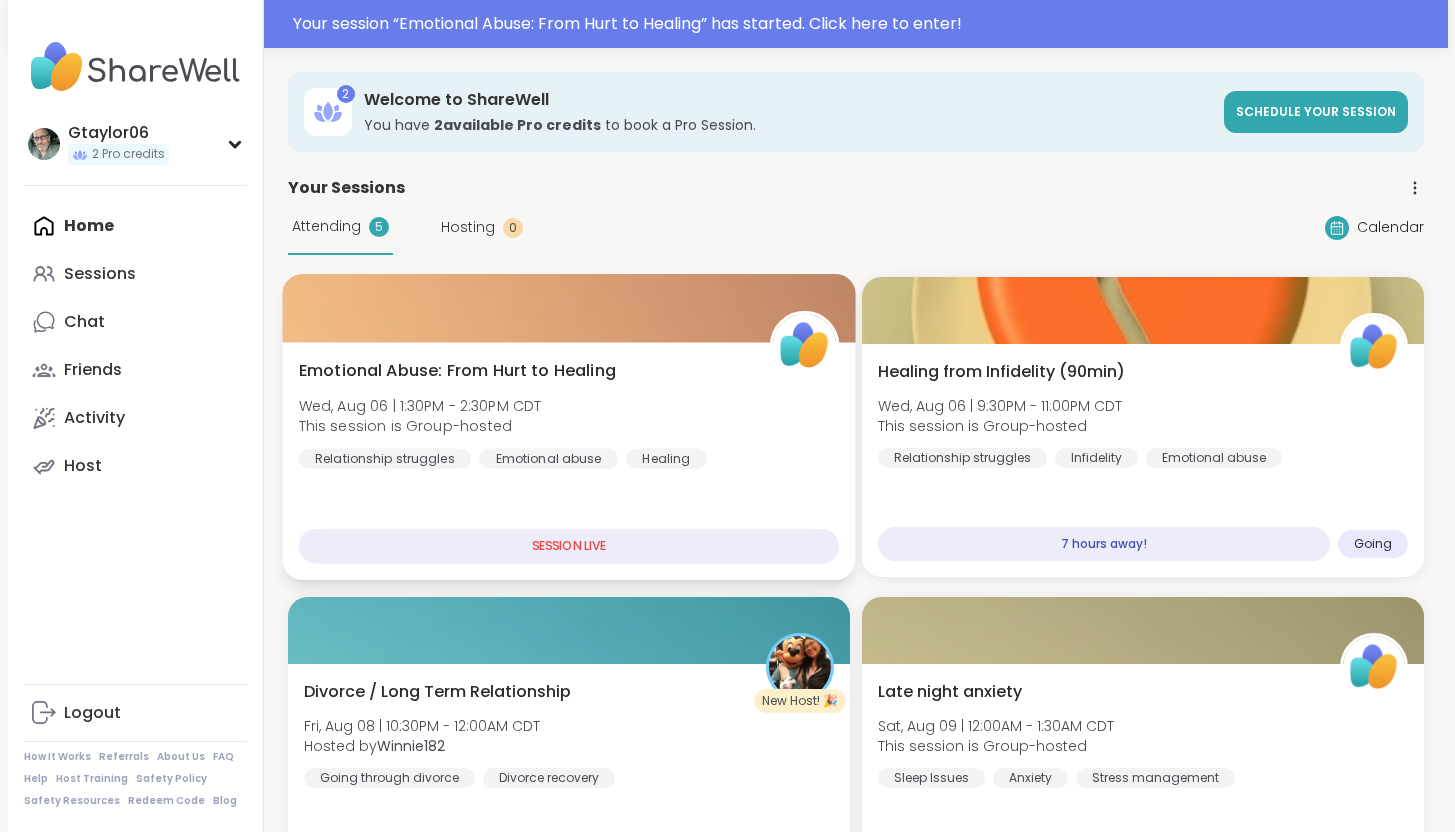 click on "Emotional Abuse: From Hurt to Healing" at bounding box center (456, 371) 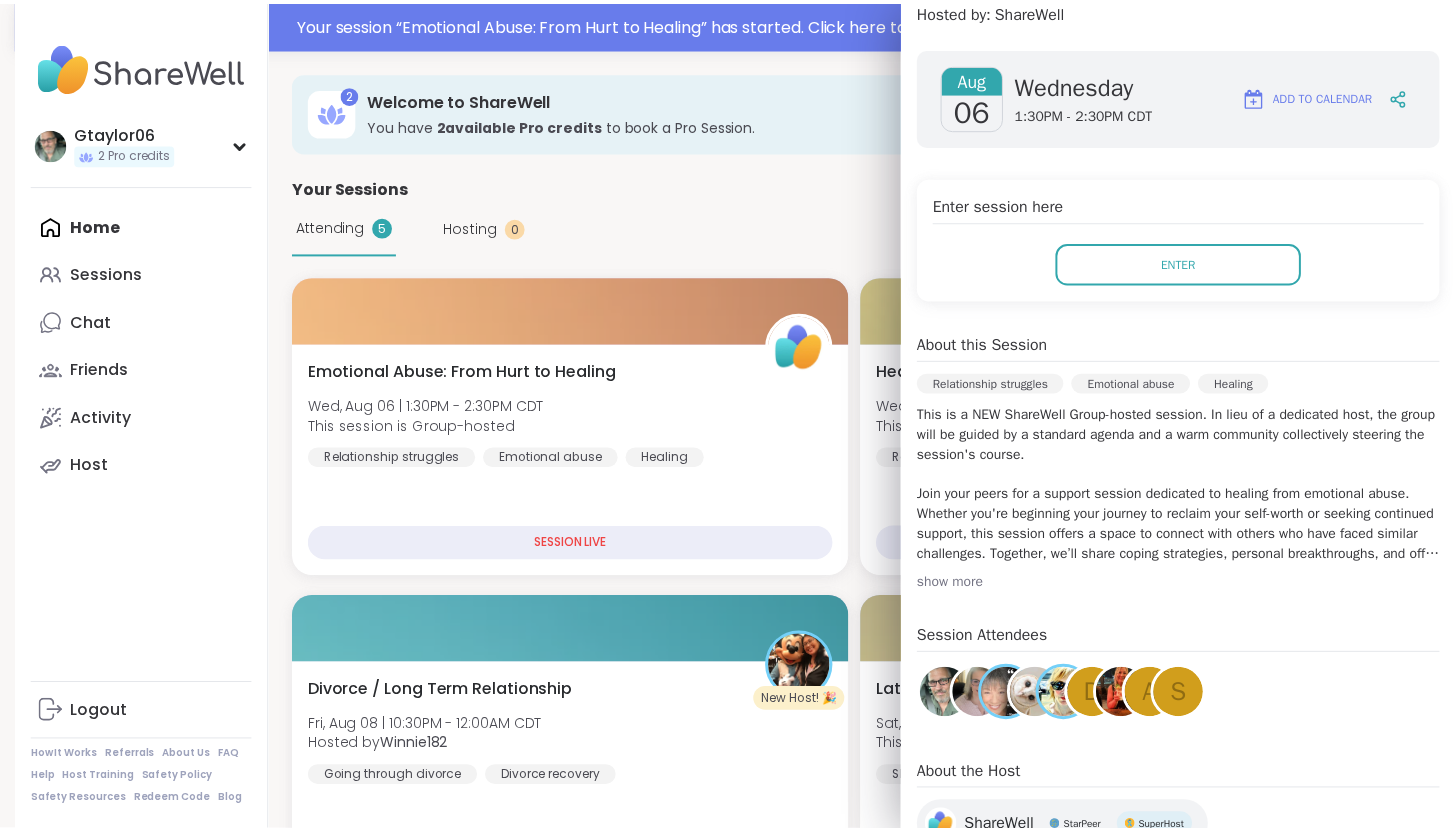 scroll, scrollTop: 264, scrollLeft: 0, axis: vertical 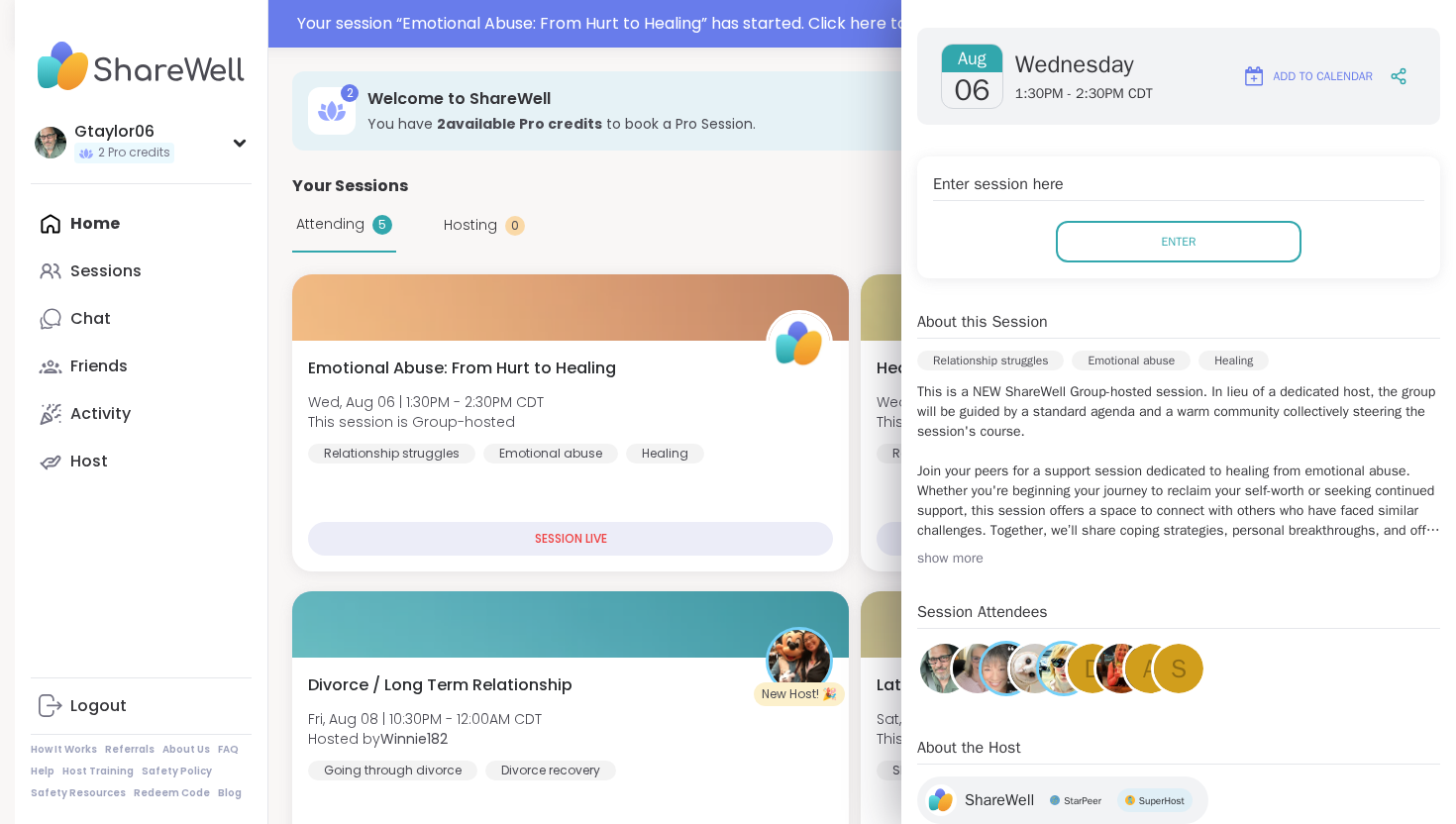 click on "s" at bounding box center (1179, 669) 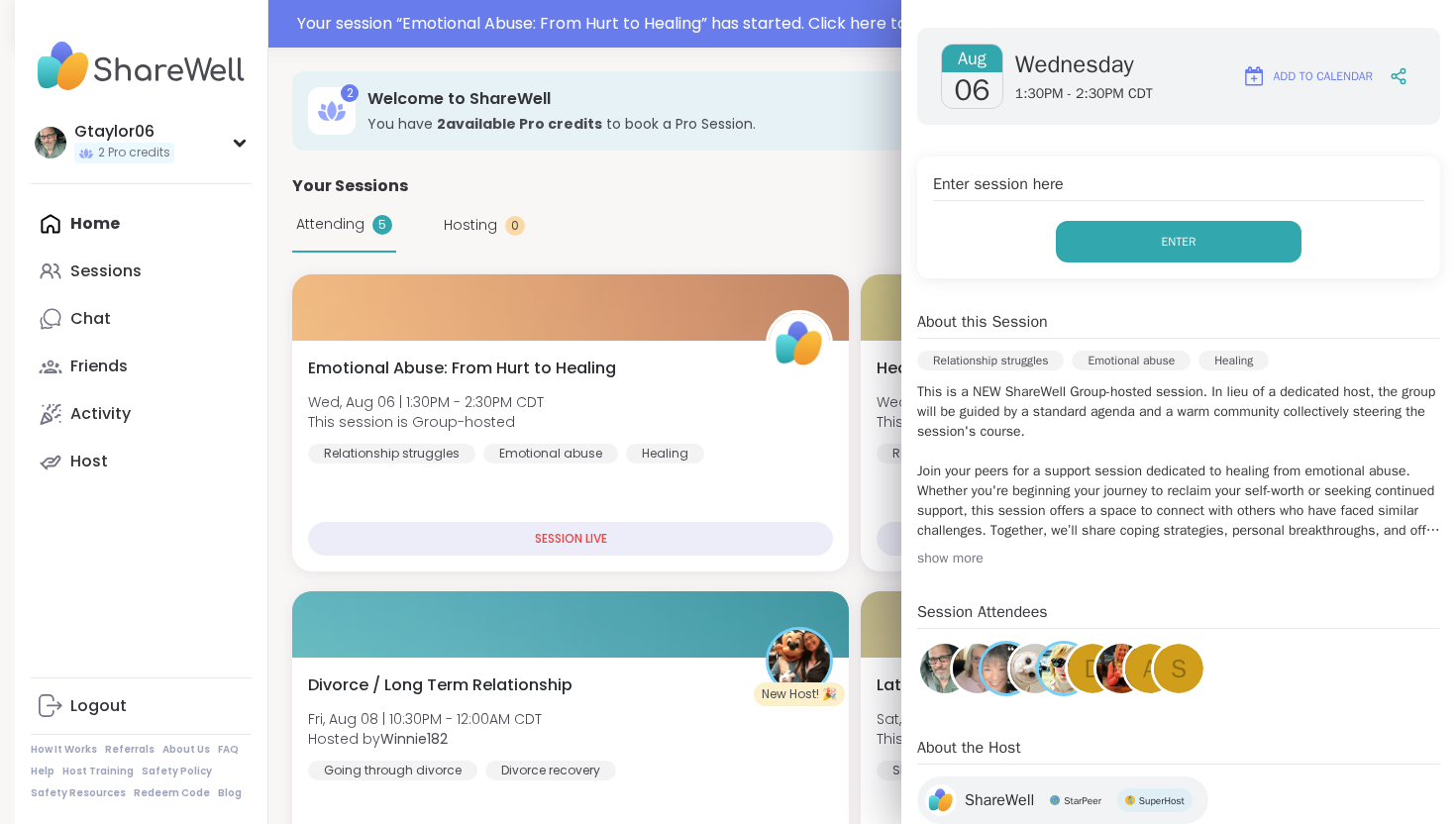 click on "Enter" at bounding box center [1179, 242] 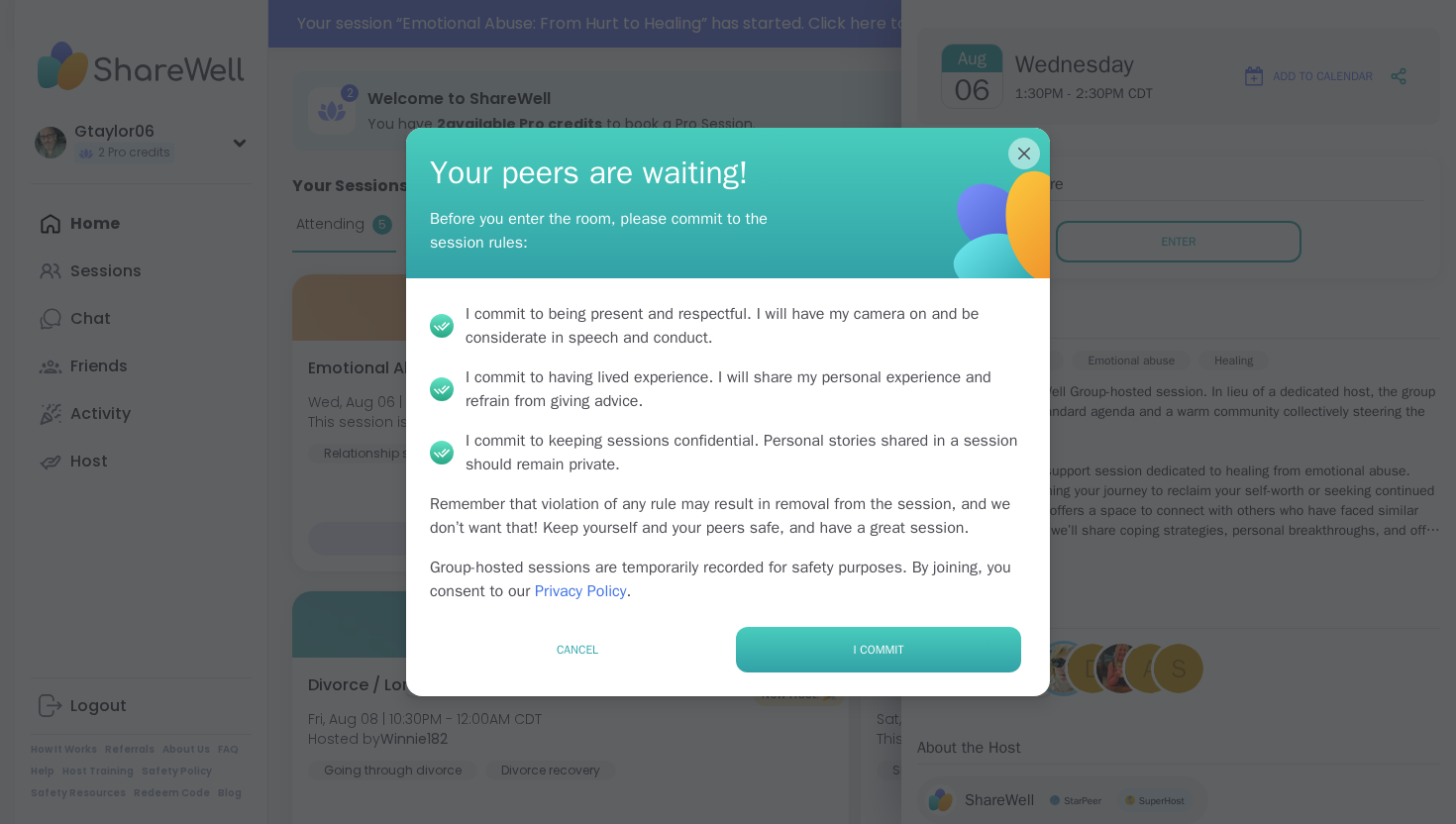 click on "I commit" at bounding box center [879, 650] 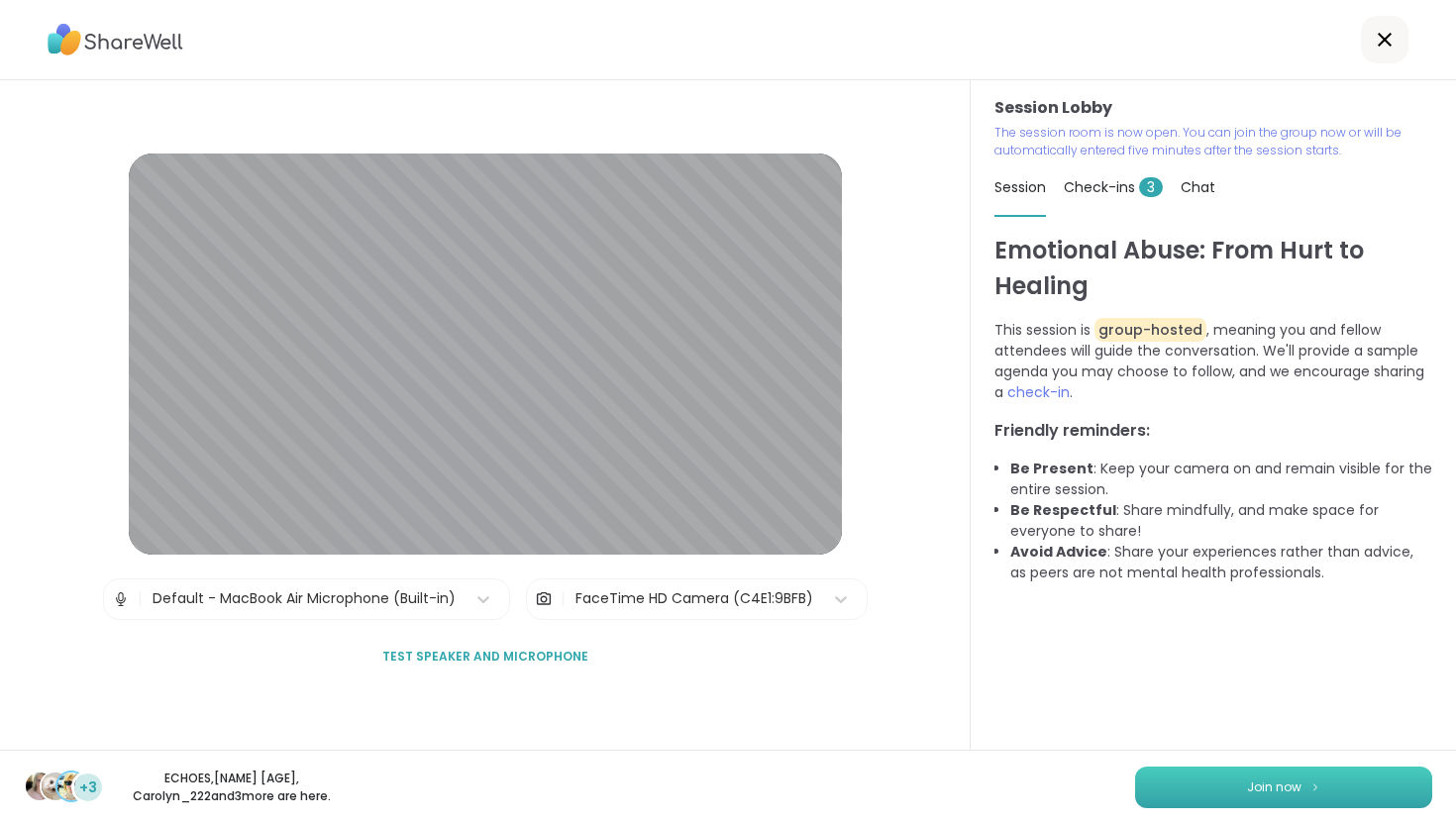 click on "Join now" at bounding box center [1284, 787] 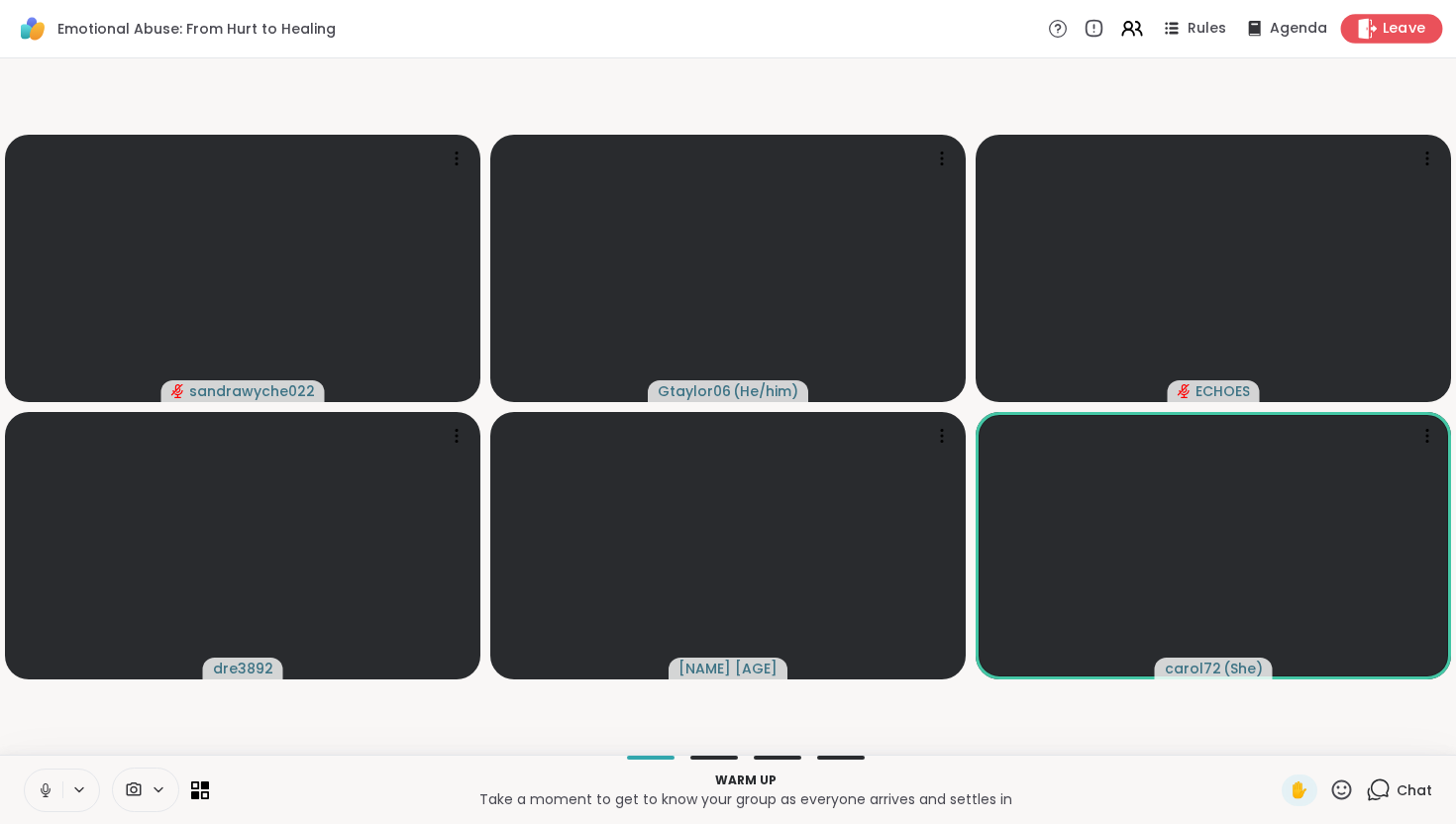 click on "Leave" at bounding box center (1404, 29) 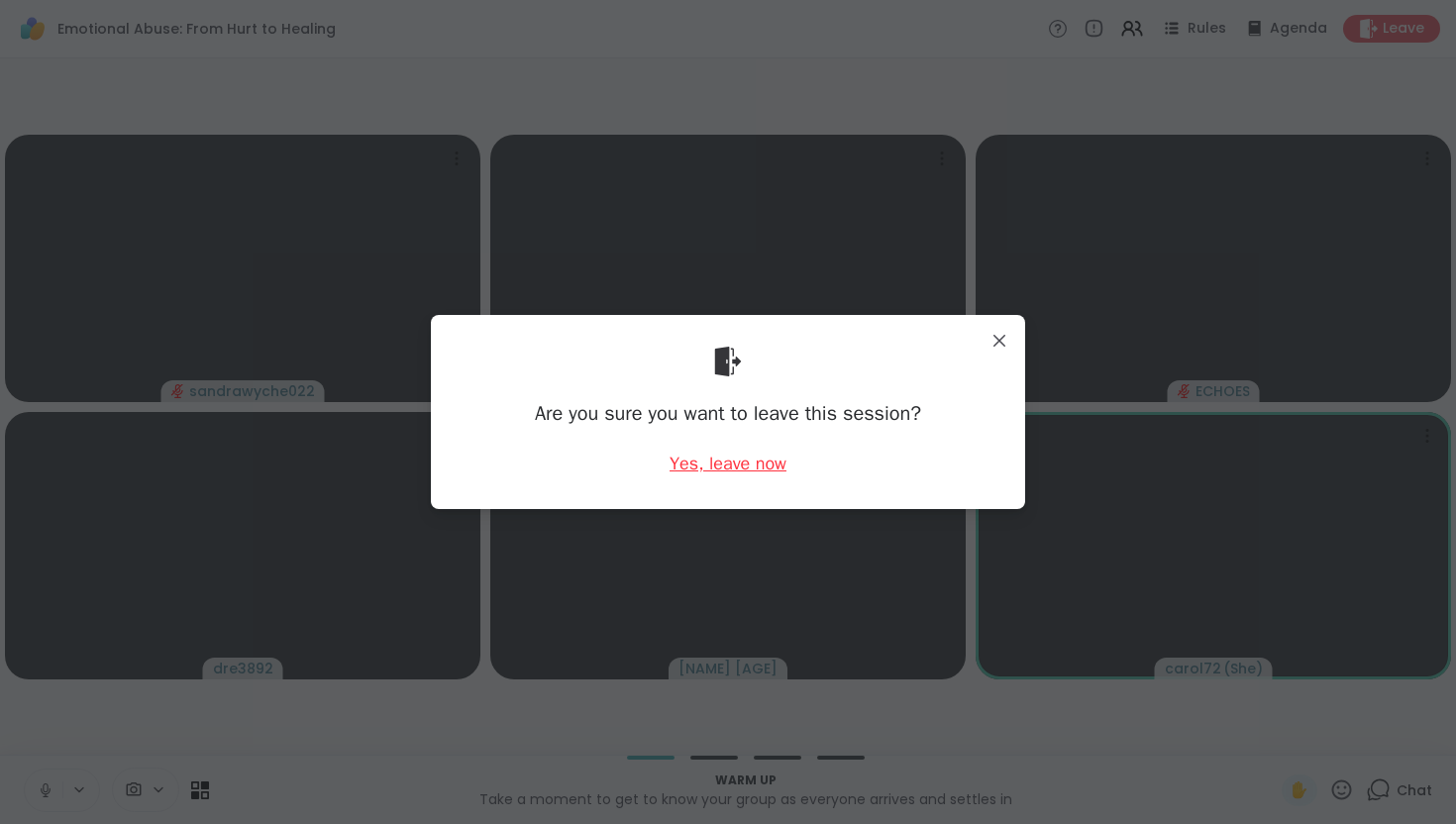 click on "Yes, leave now" at bounding box center (728, 464) 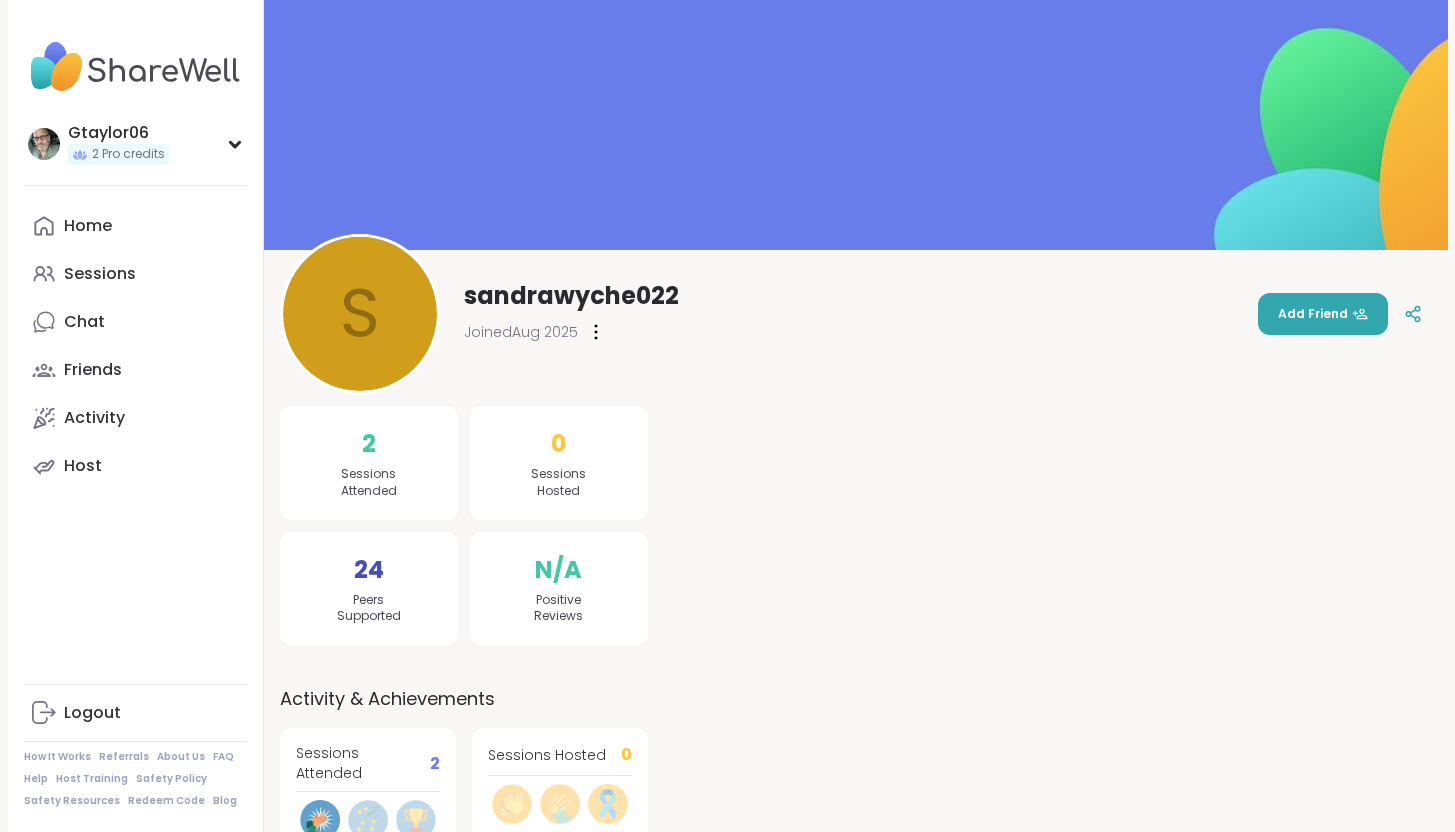 scroll, scrollTop: 0, scrollLeft: 0, axis: both 